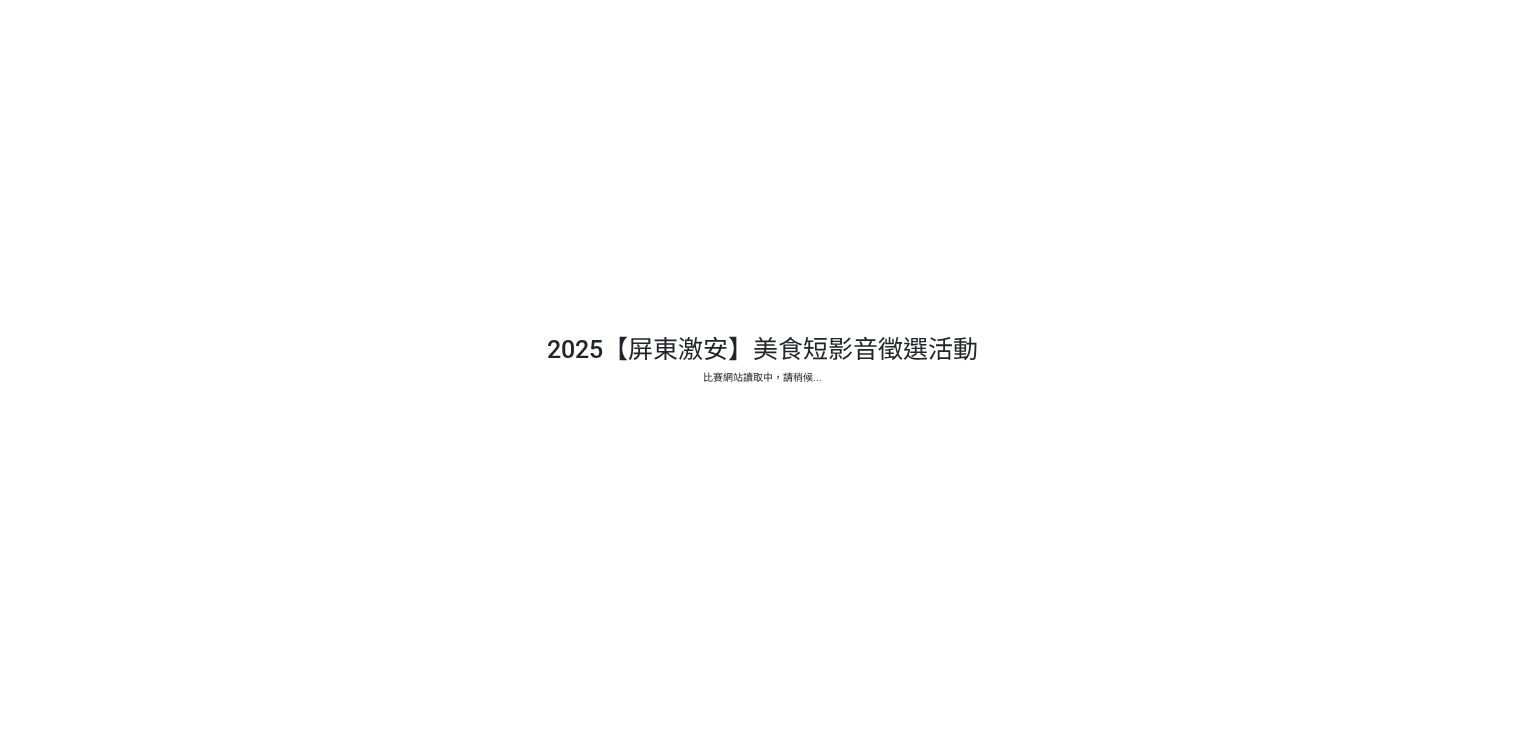 scroll, scrollTop: 0, scrollLeft: 0, axis: both 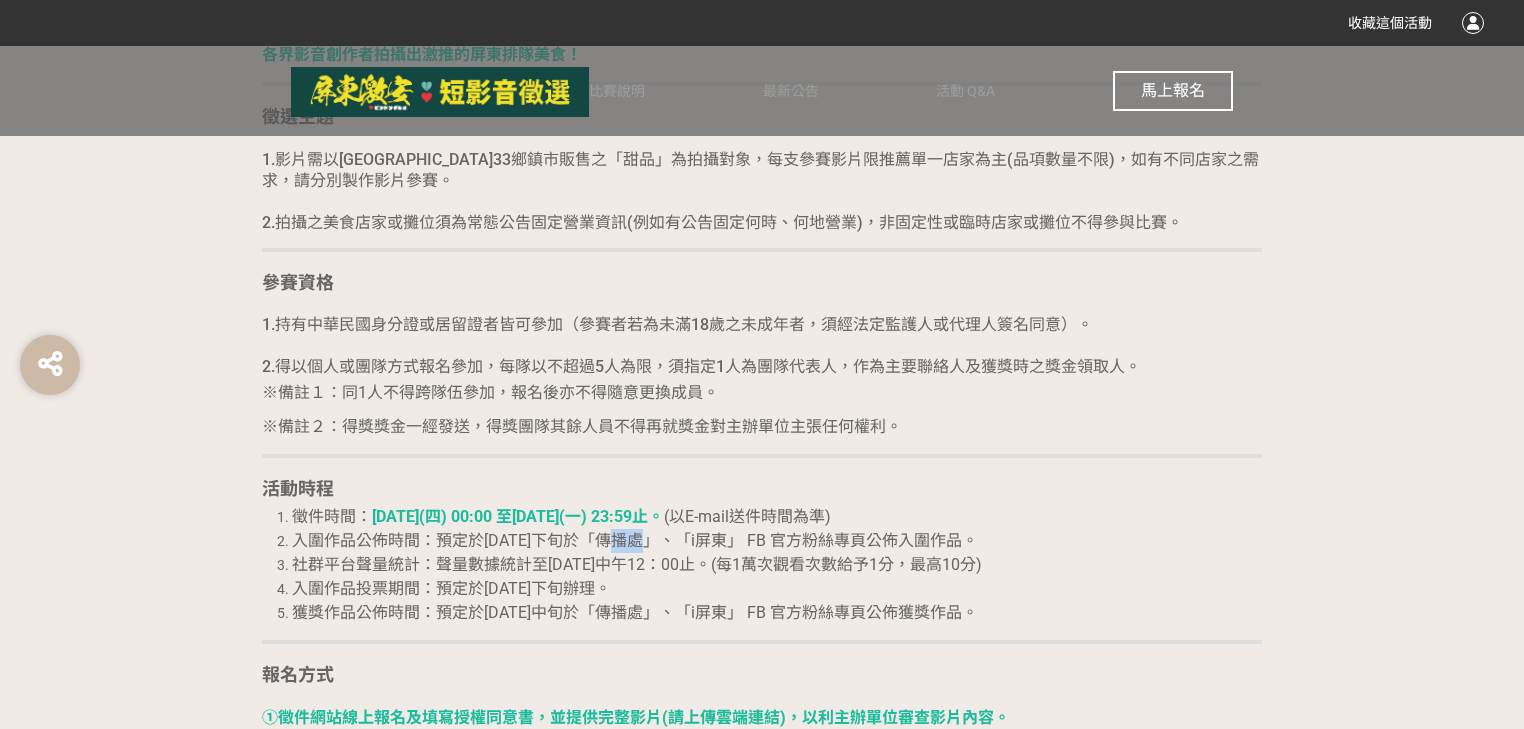 drag, startPoint x: 625, startPoint y: 536, endPoint x: 667, endPoint y: 538, distance: 42.047592 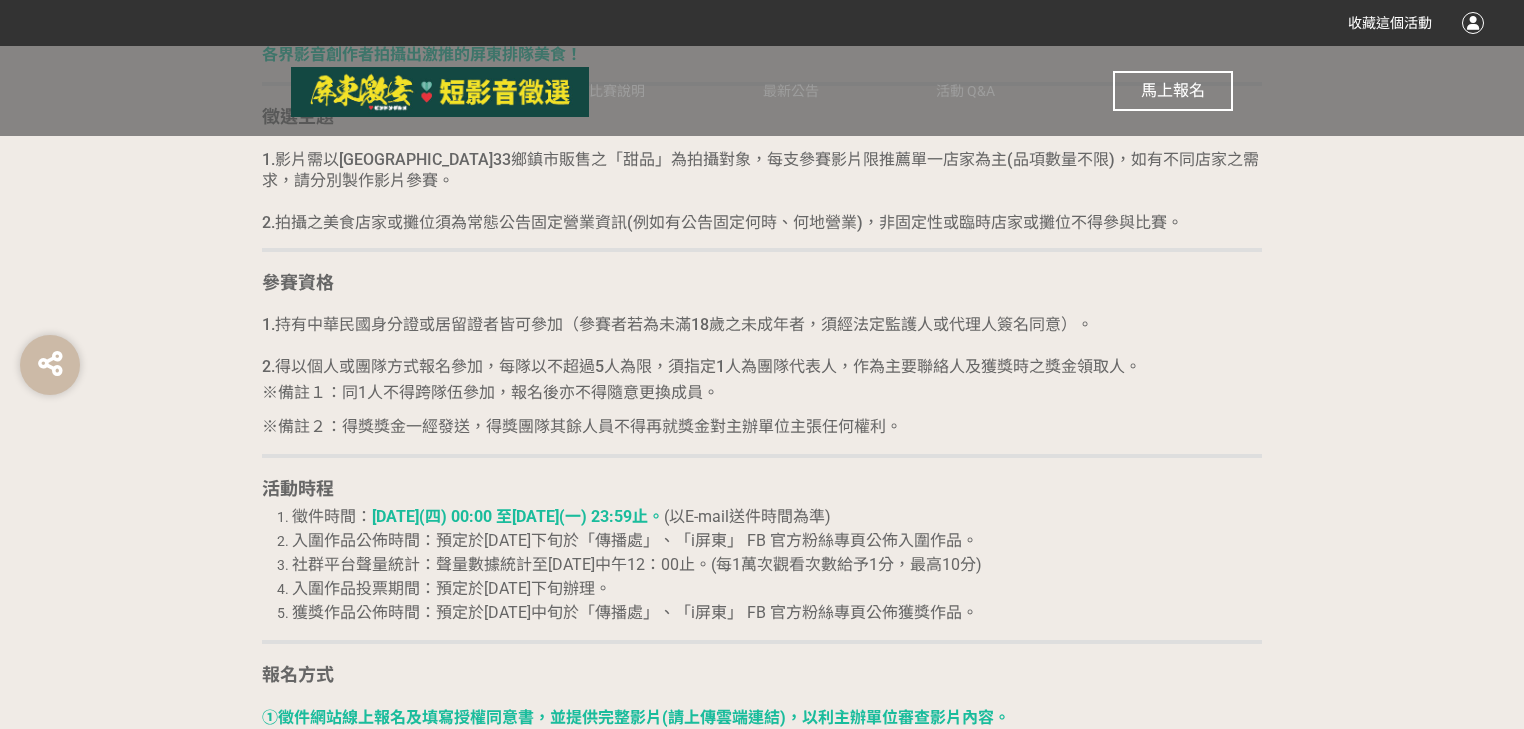 click on "入圍作品公佈時間：預定於[DATE]下旬於「傳播處」、「i屏東」 FB 官方粉絲專頁公佈入圍作品。" at bounding box center (635, 540) 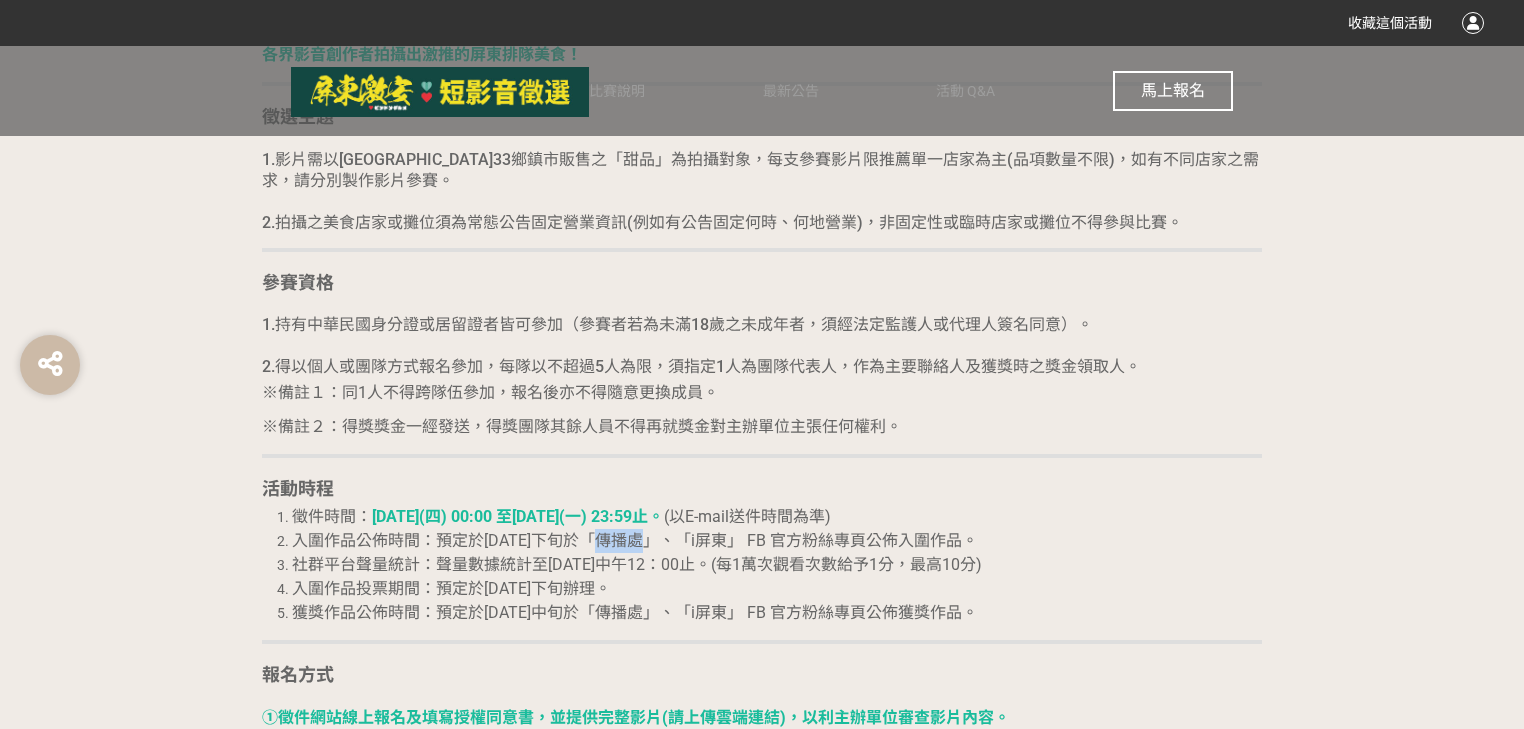 drag, startPoint x: 616, startPoint y: 538, endPoint x: 664, endPoint y: 538, distance: 48 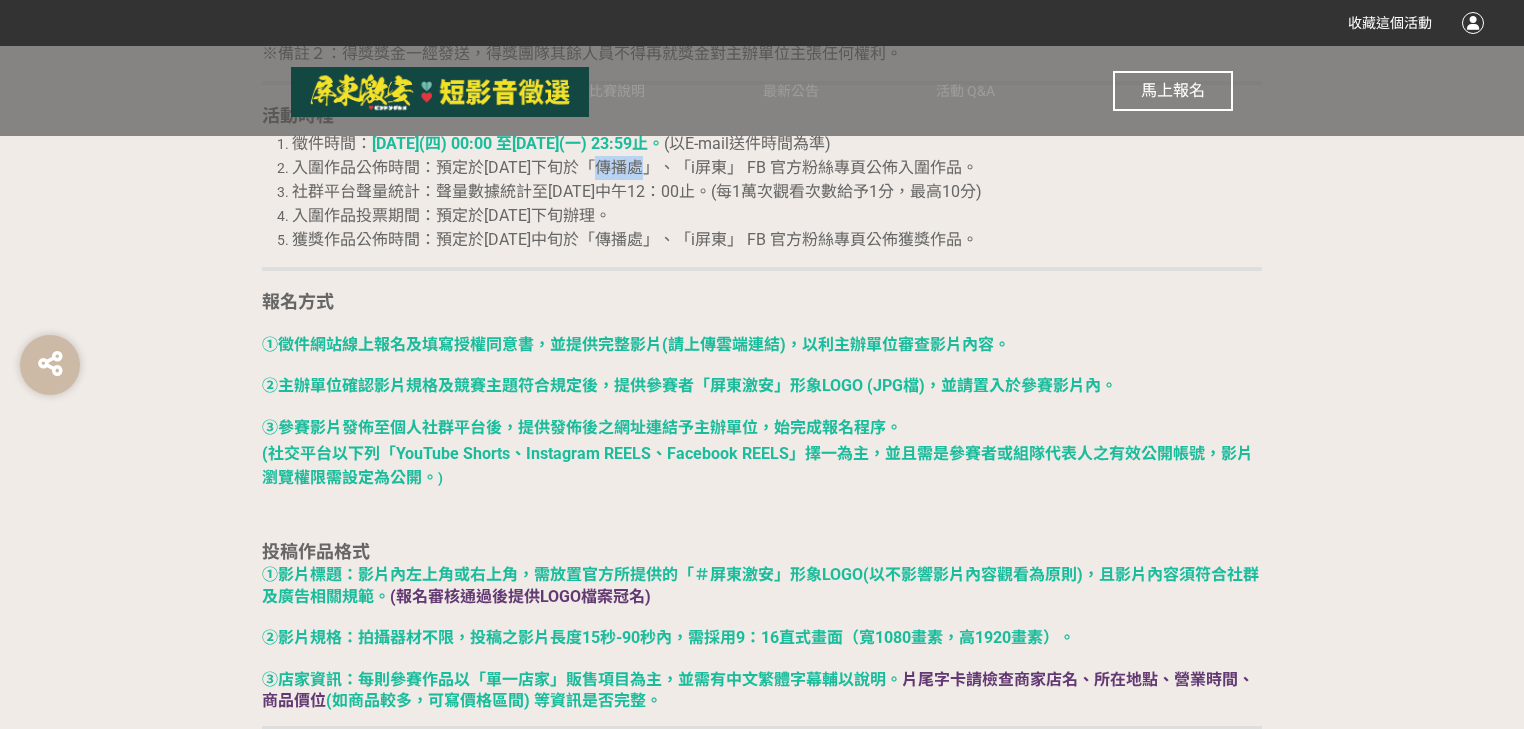 scroll, scrollTop: 2240, scrollLeft: 0, axis: vertical 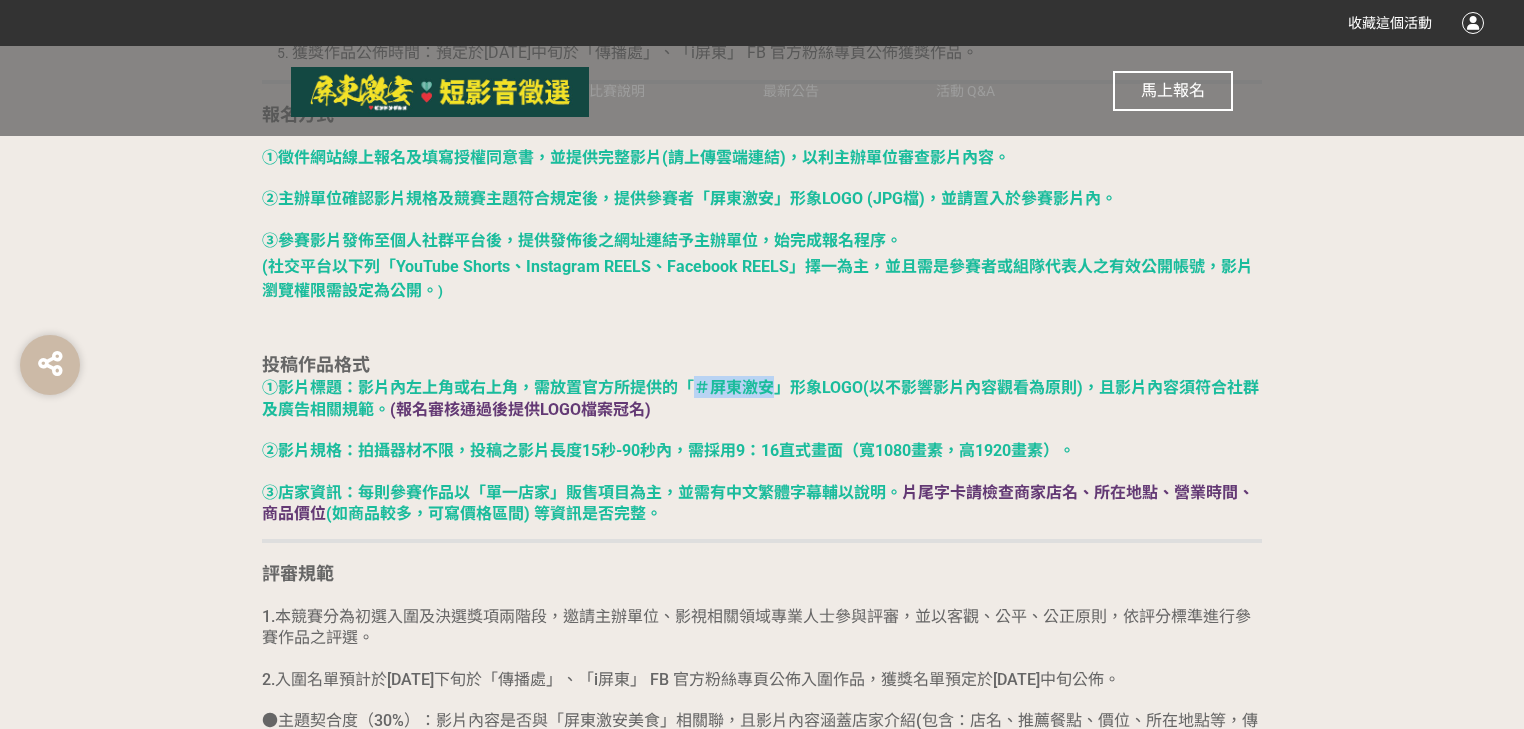 drag, startPoint x: 726, startPoint y: 384, endPoint x: 769, endPoint y: 385, distance: 43.011627 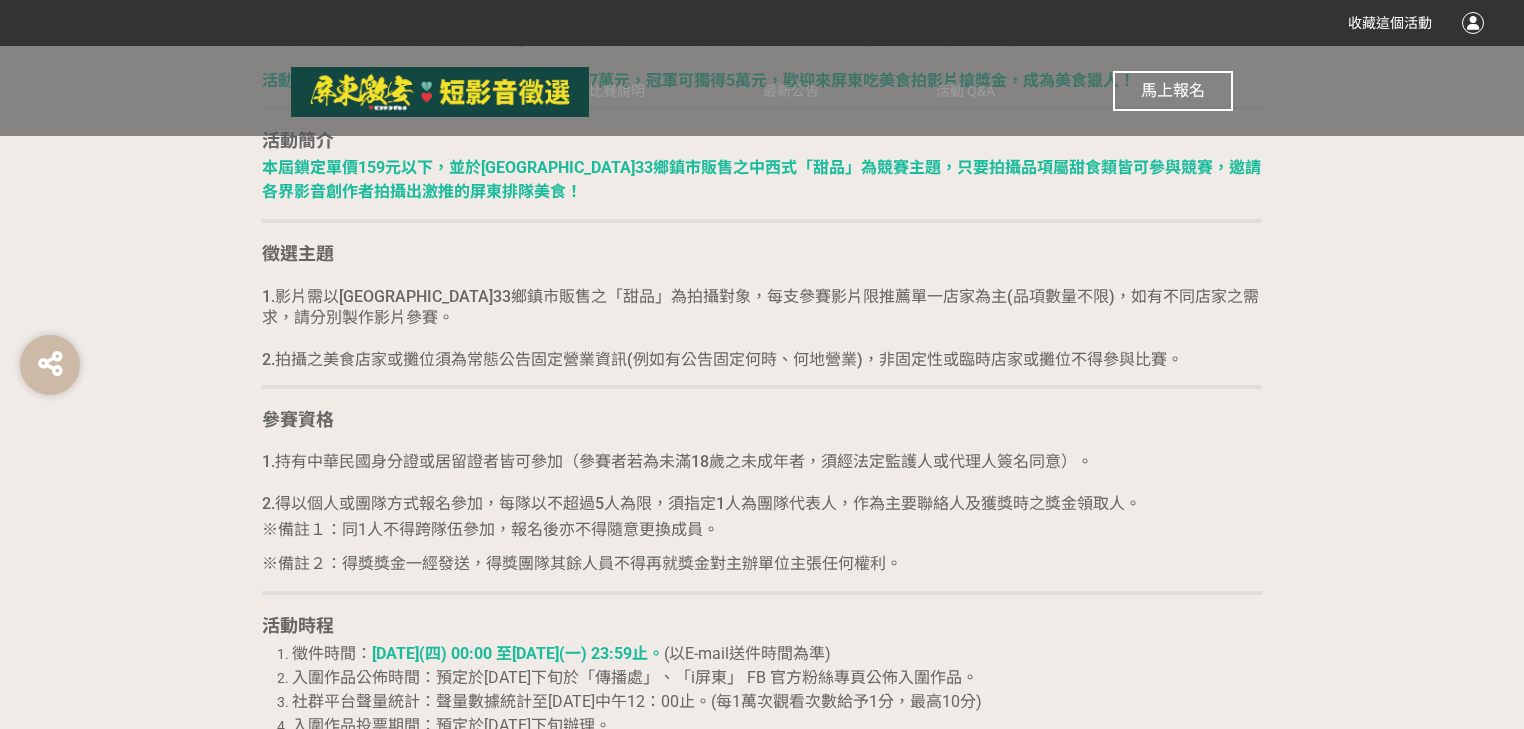 scroll, scrollTop: 1493, scrollLeft: 0, axis: vertical 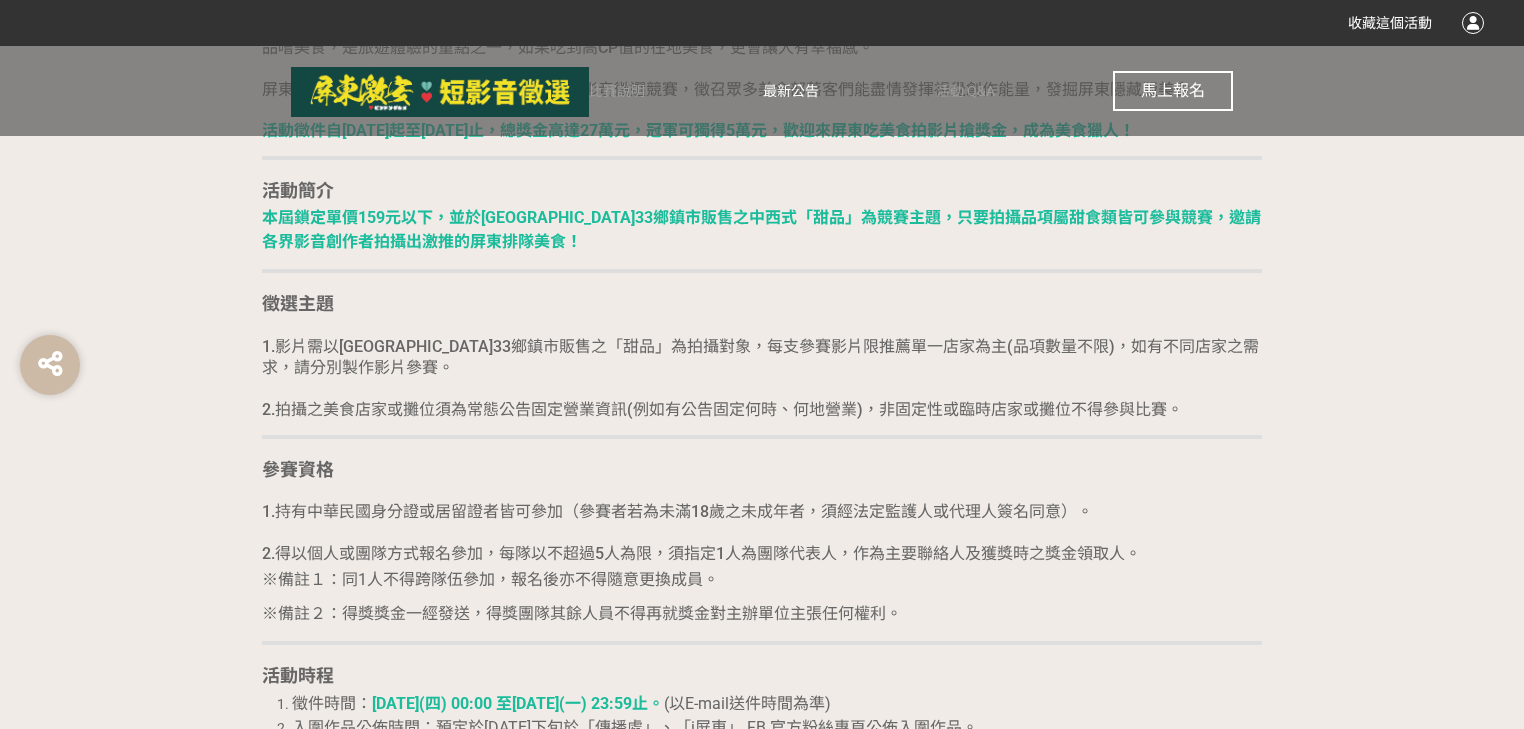 click on "最新公告" at bounding box center [791, 91] 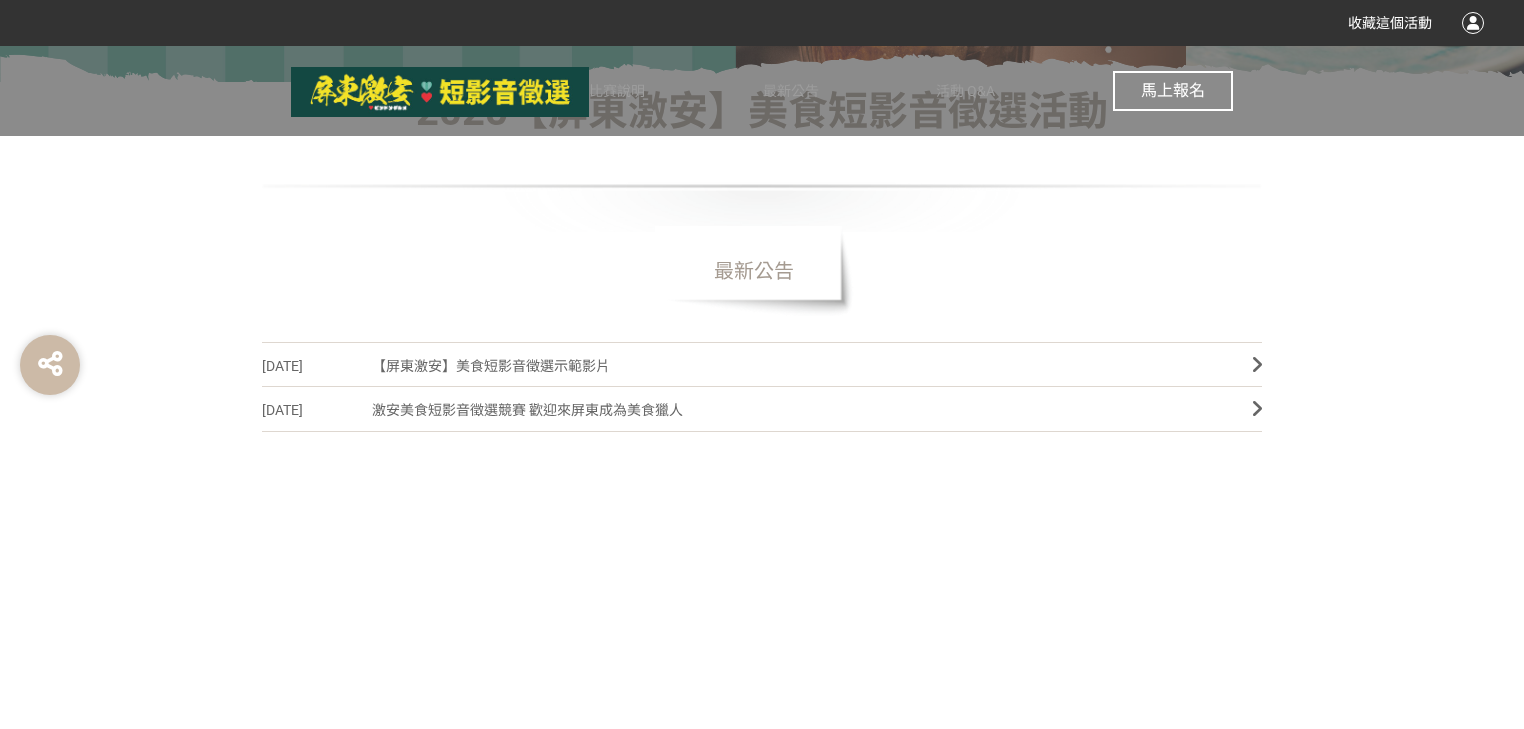 scroll, scrollTop: 560, scrollLeft: 0, axis: vertical 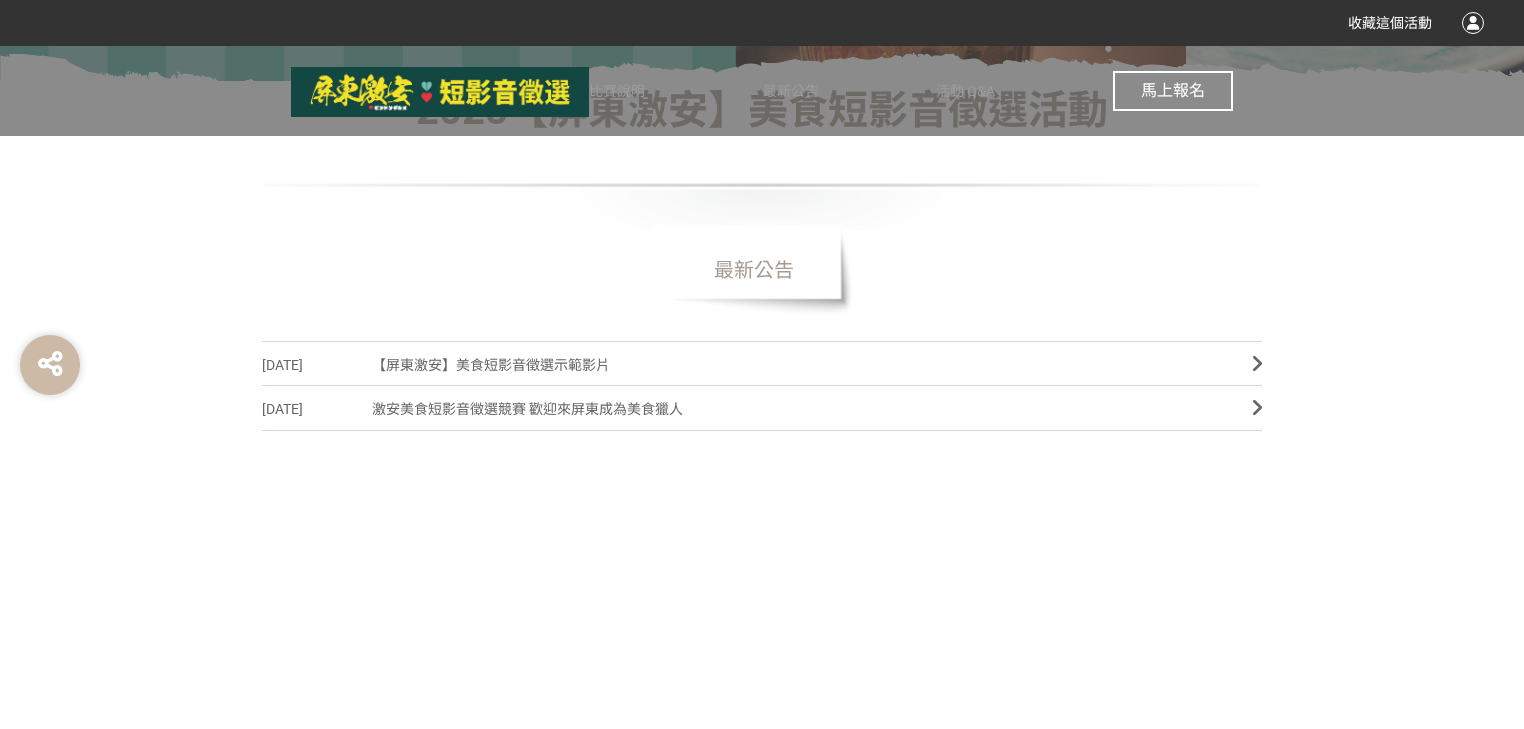 click at bounding box center [1257, 364] 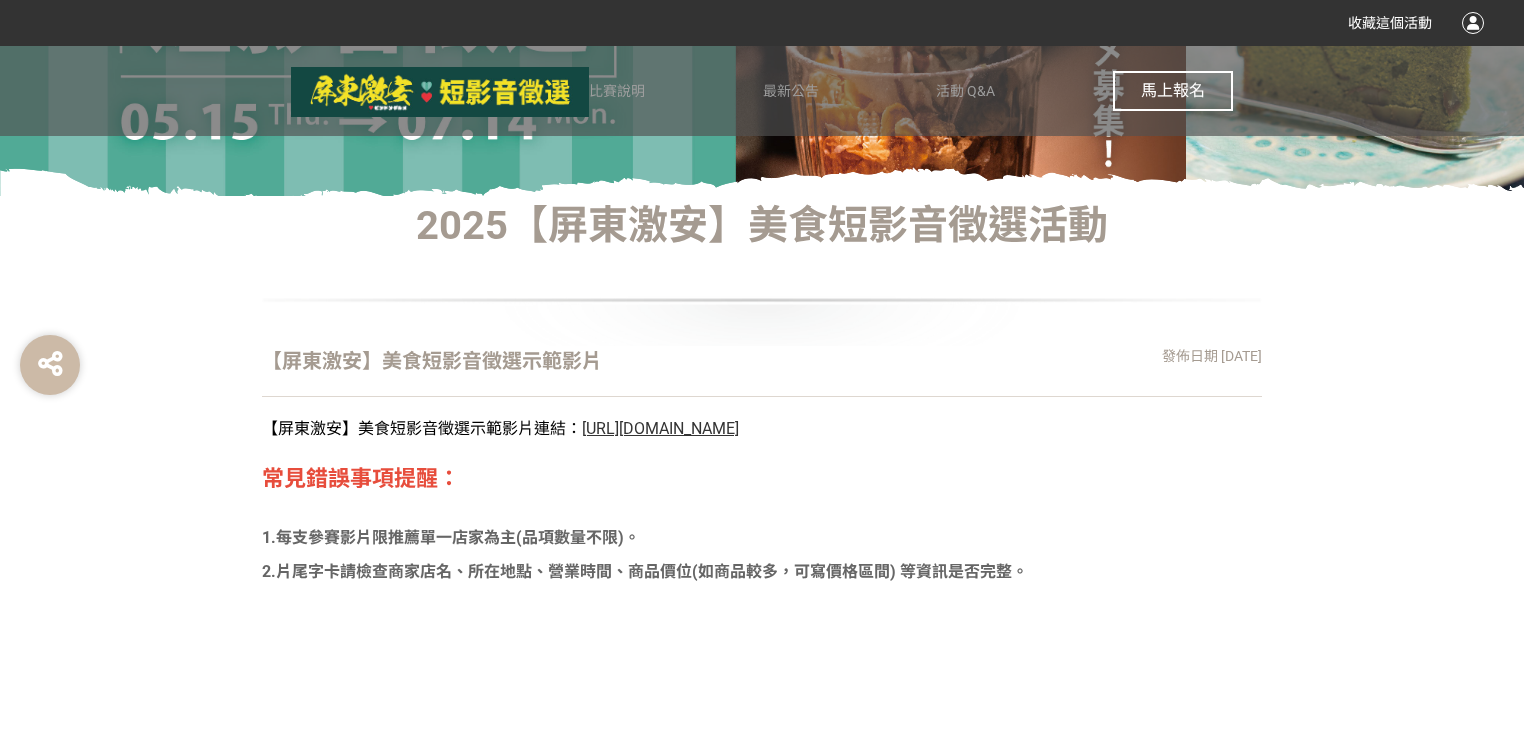 scroll, scrollTop: 560, scrollLeft: 0, axis: vertical 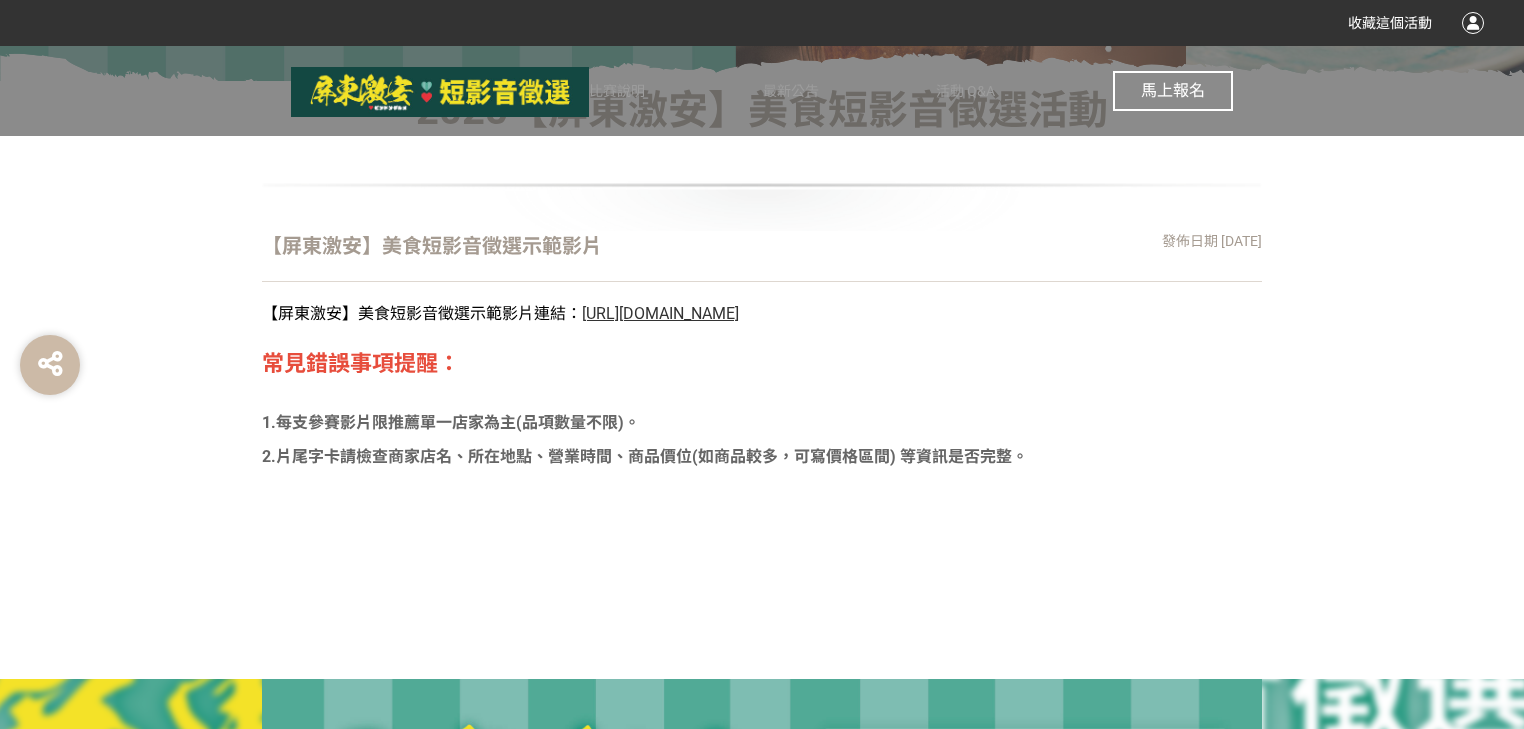 click on "https://reurl.cc/9DyN2d" at bounding box center [660, 313] 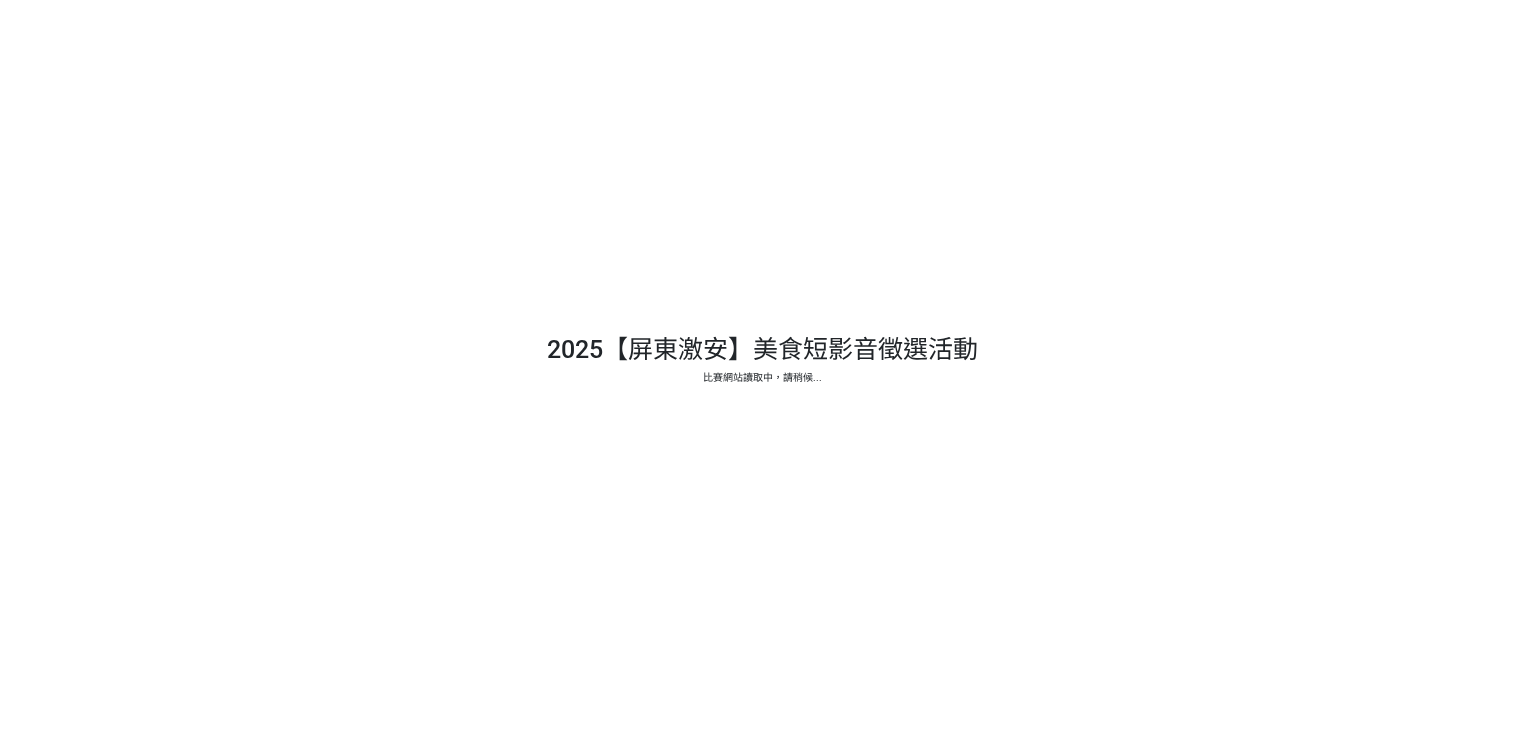 scroll, scrollTop: 0, scrollLeft: 0, axis: both 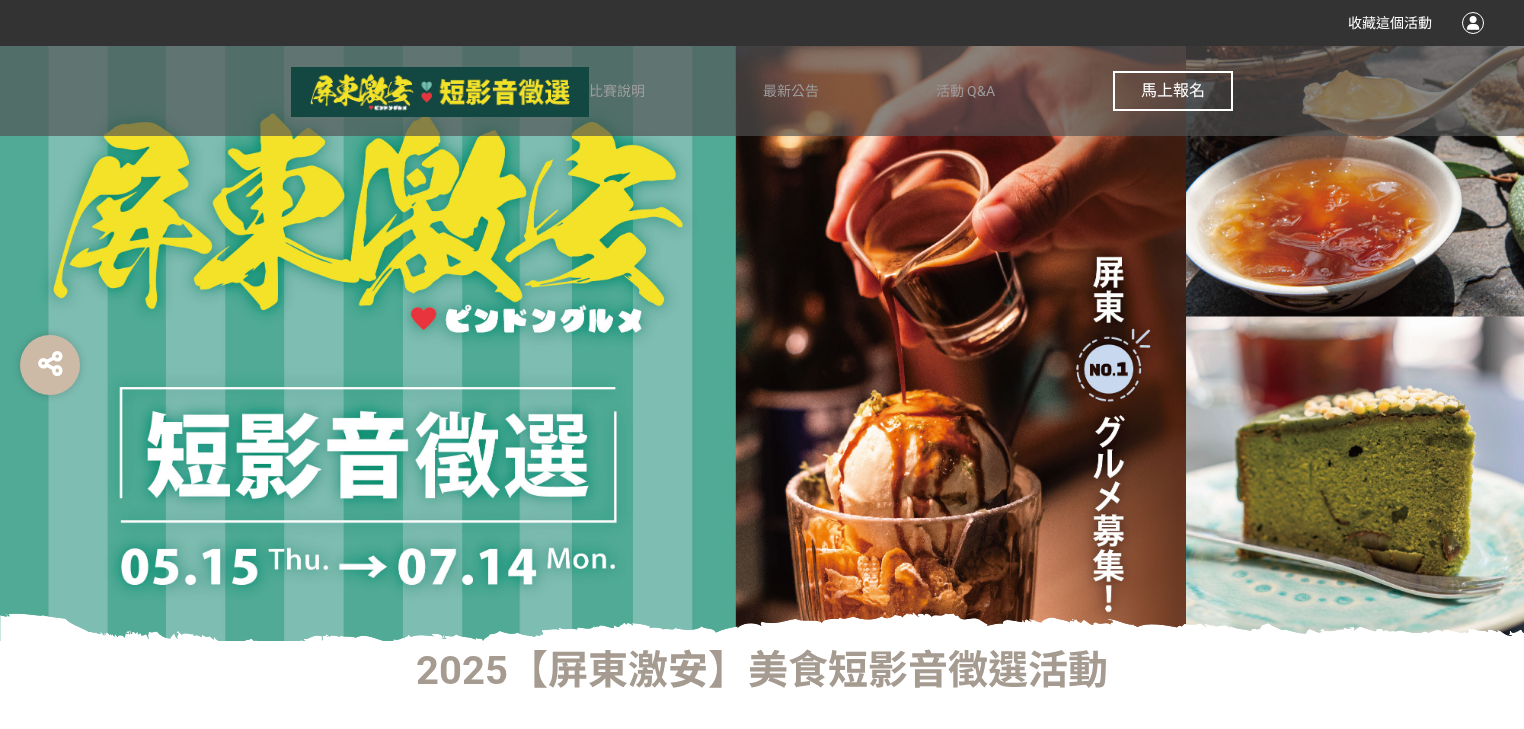 click on "比賽說明 最新公告 活動 Q&A 馬上報名" at bounding box center (911, 91) 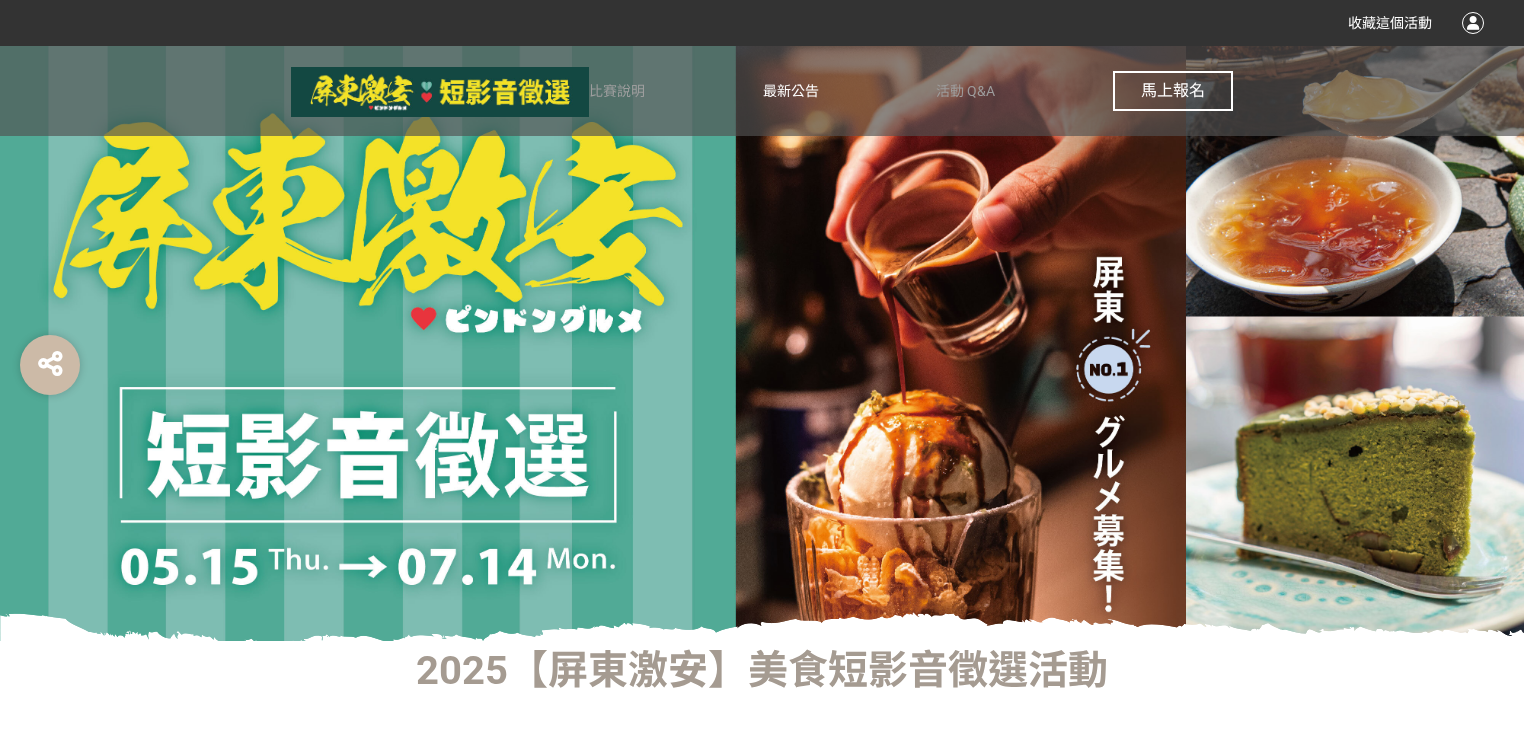 click on "最新公告" at bounding box center (791, 91) 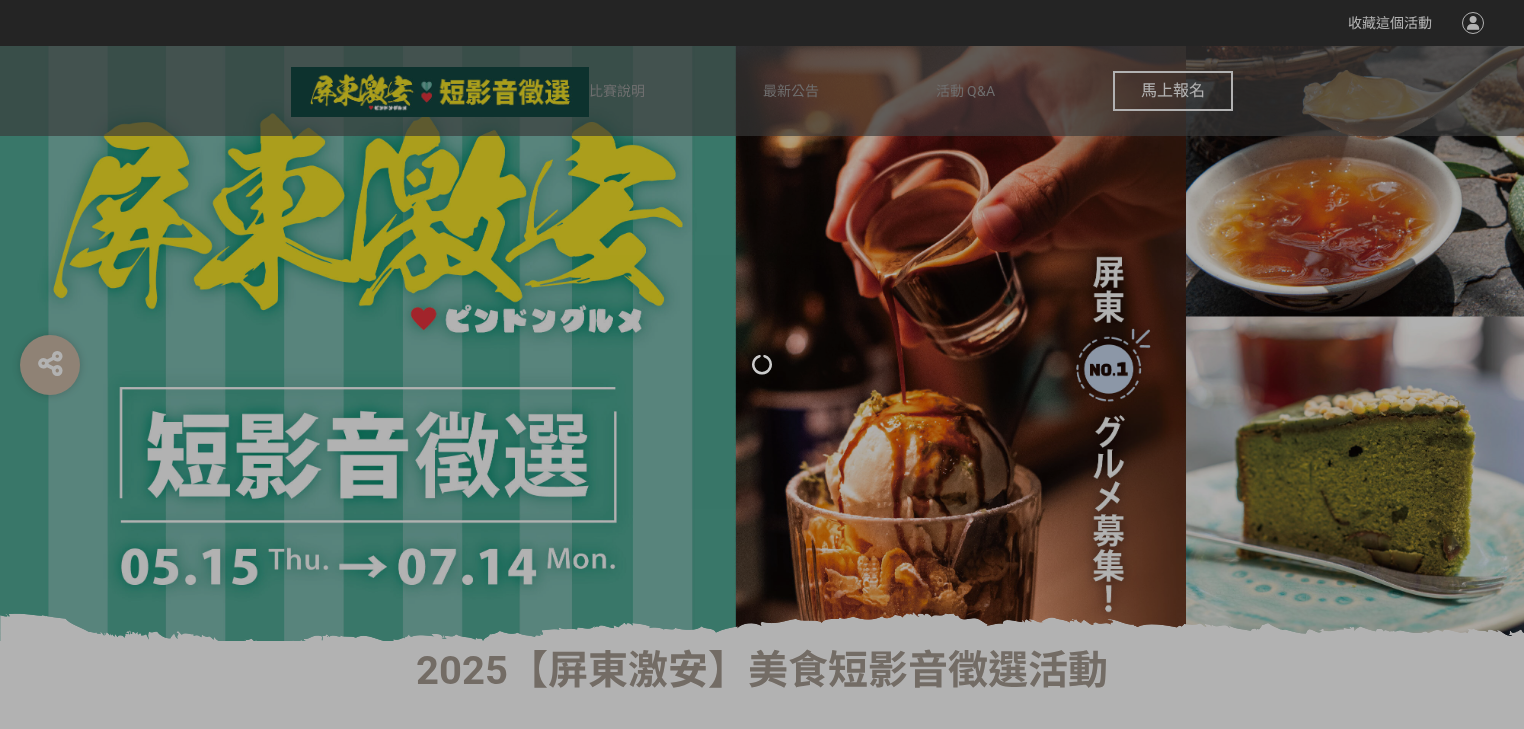 click at bounding box center (762, 364) 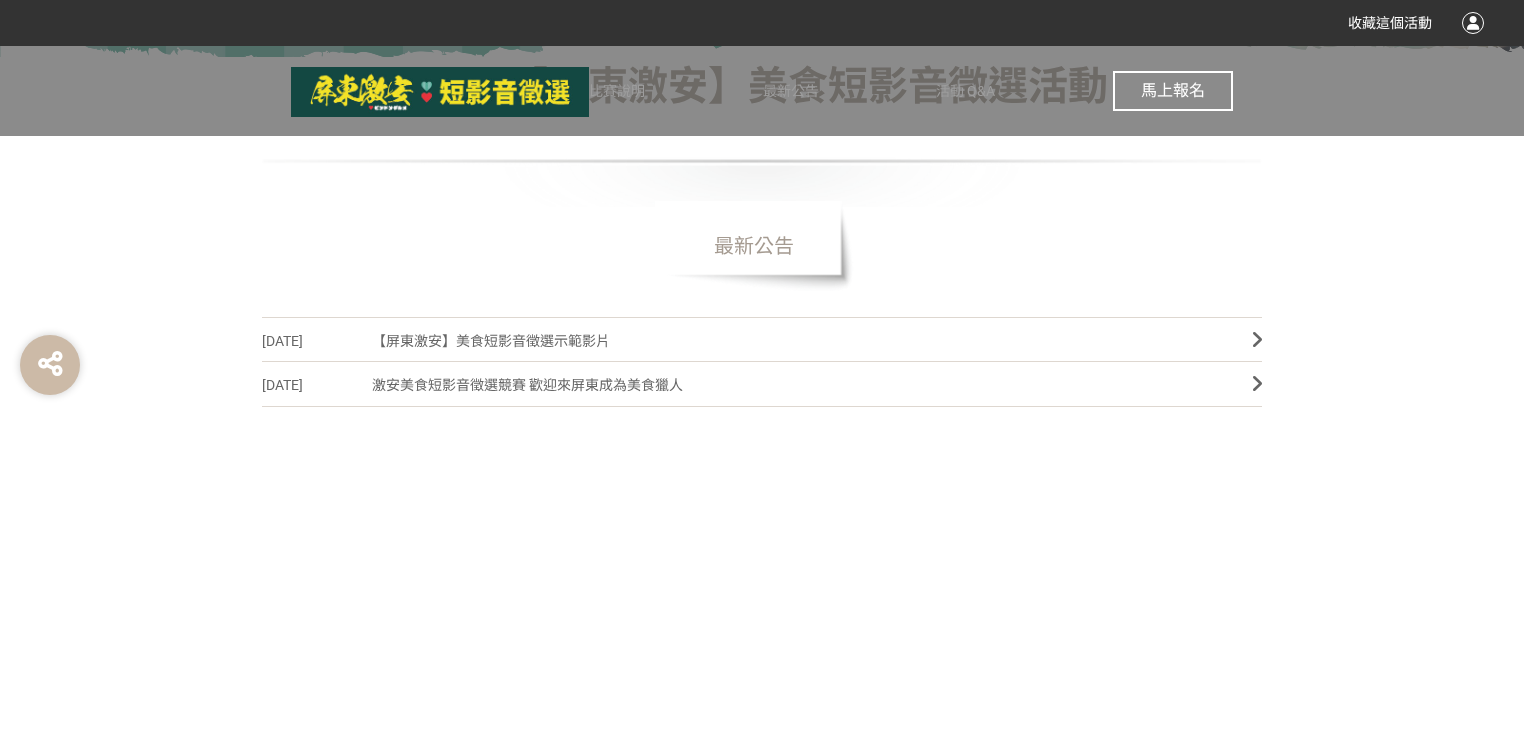 scroll, scrollTop: 142, scrollLeft: 0, axis: vertical 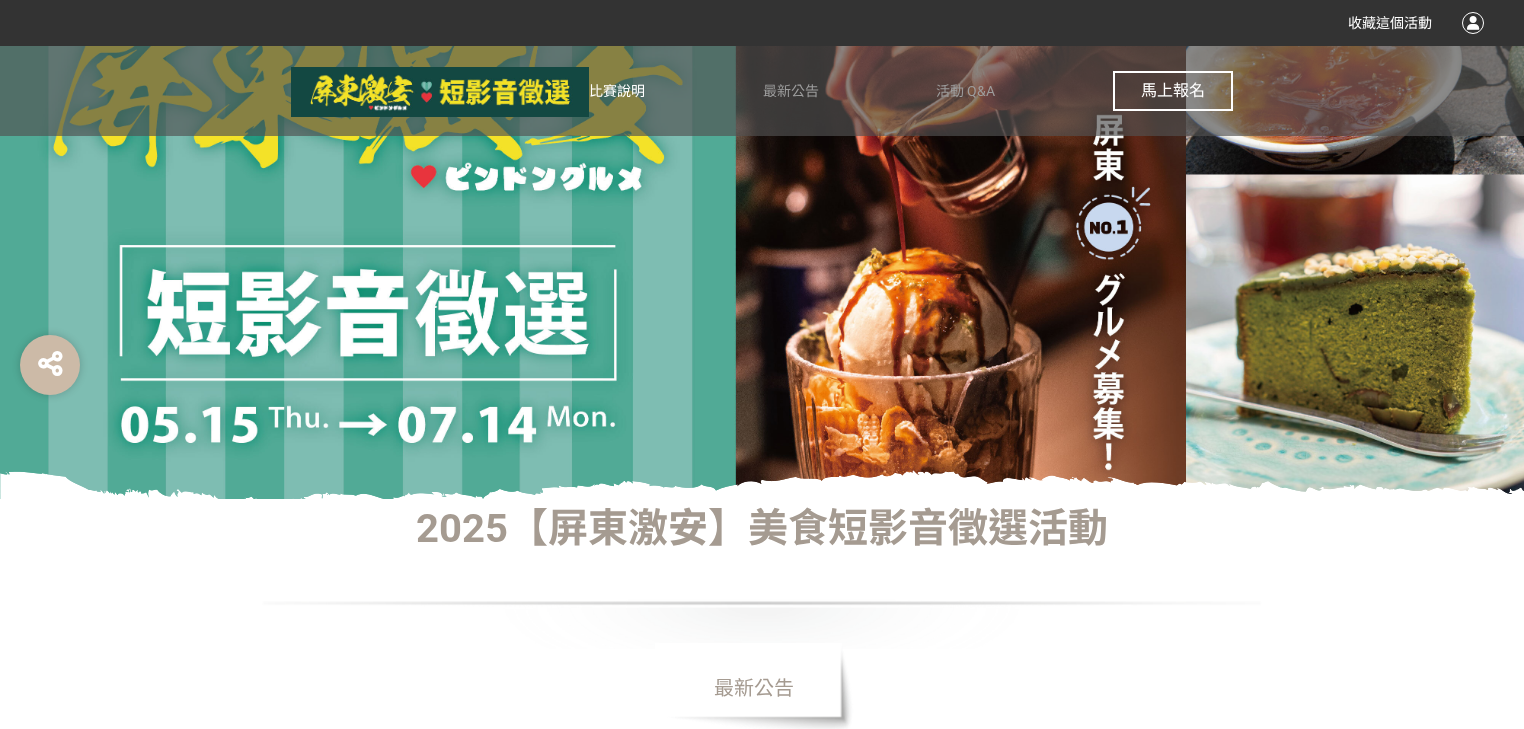 click on "比賽說明" at bounding box center [617, 91] 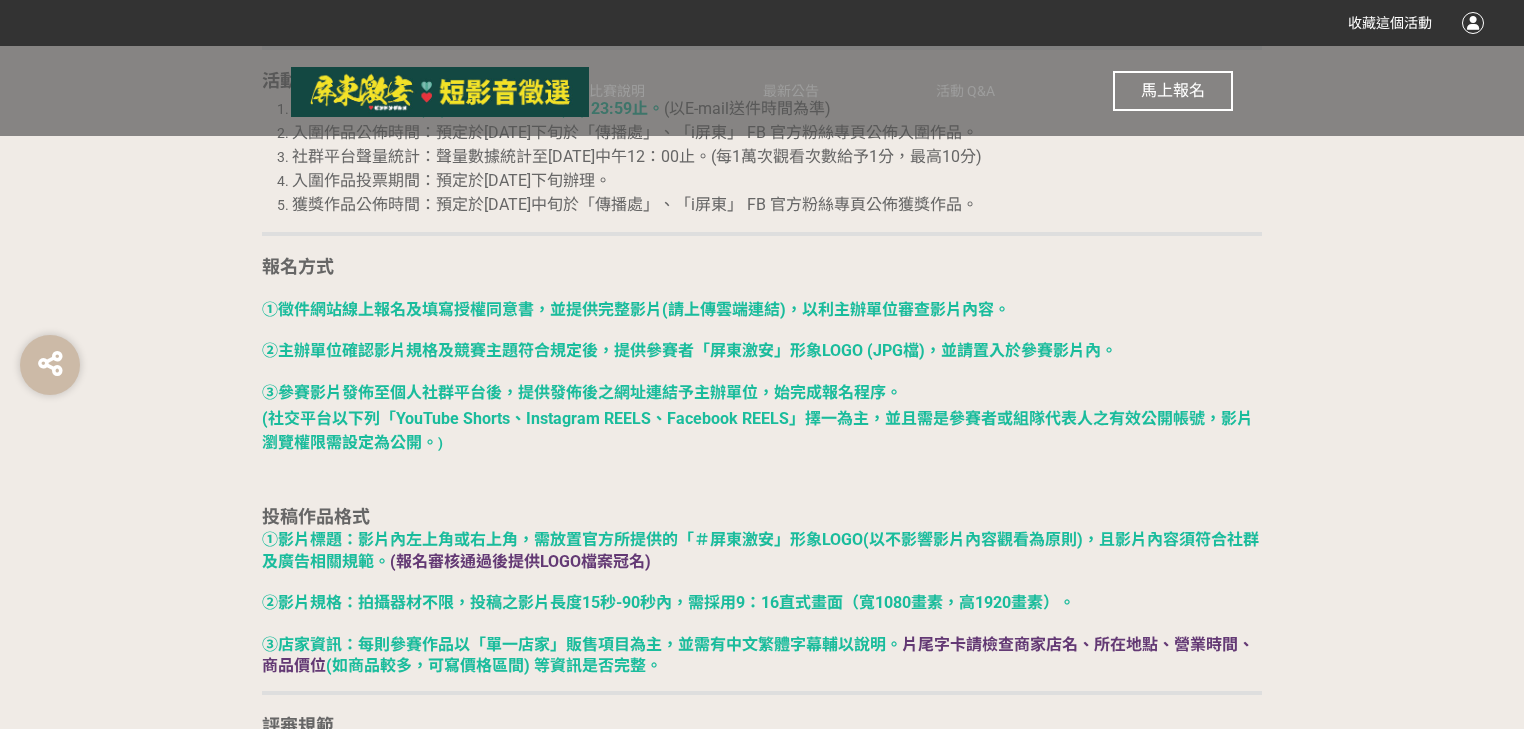 scroll, scrollTop: 2240, scrollLeft: 0, axis: vertical 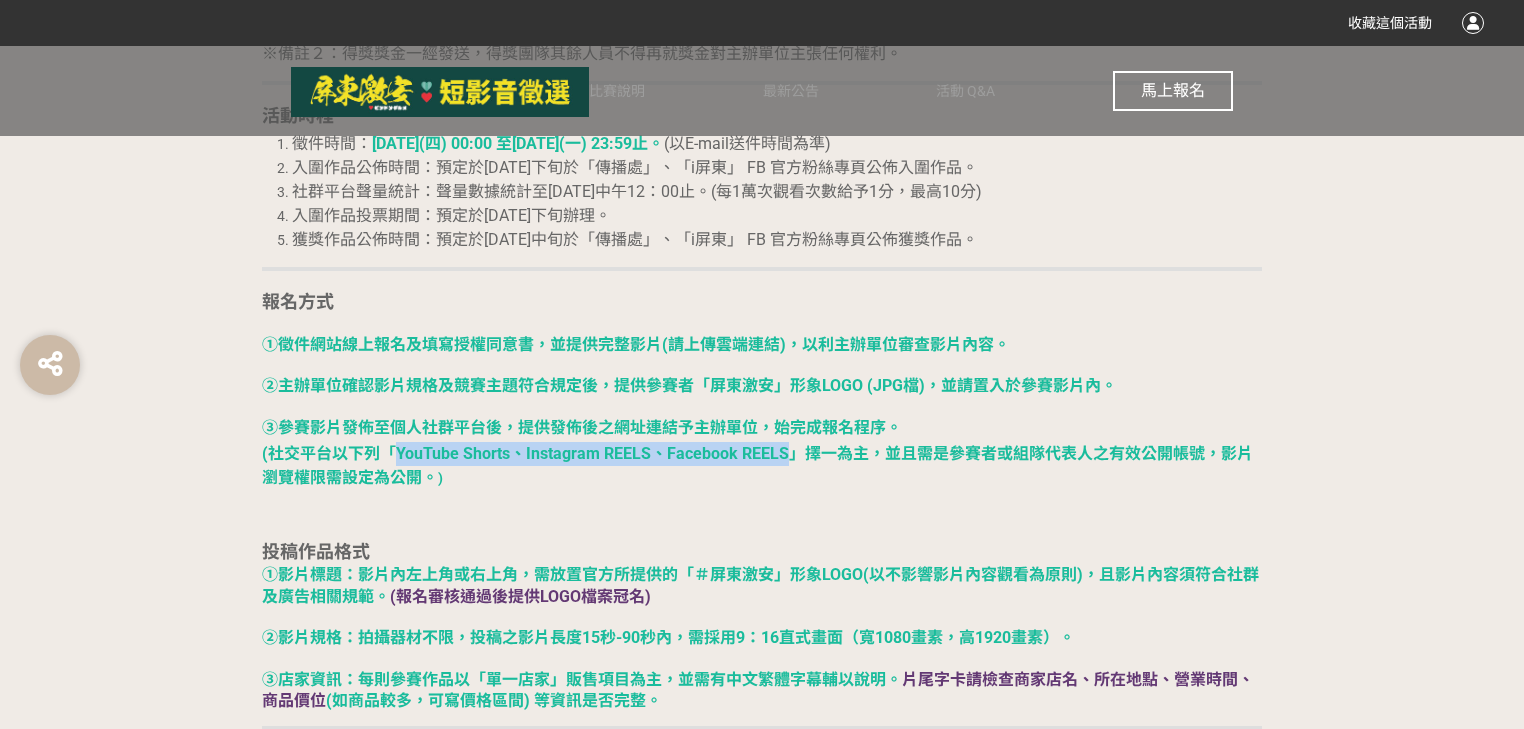 drag, startPoint x: 417, startPoint y: 448, endPoint x: 784, endPoint y: 447, distance: 367.00137 